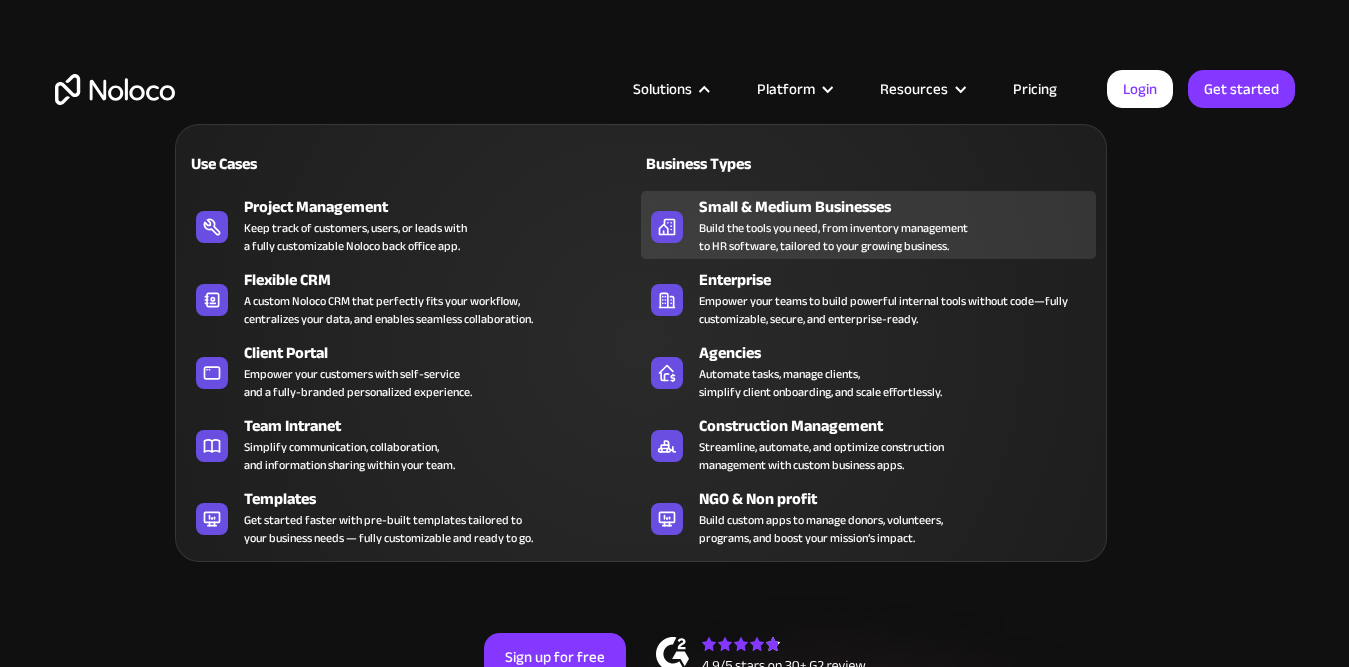 scroll, scrollTop: 0, scrollLeft: 0, axis: both 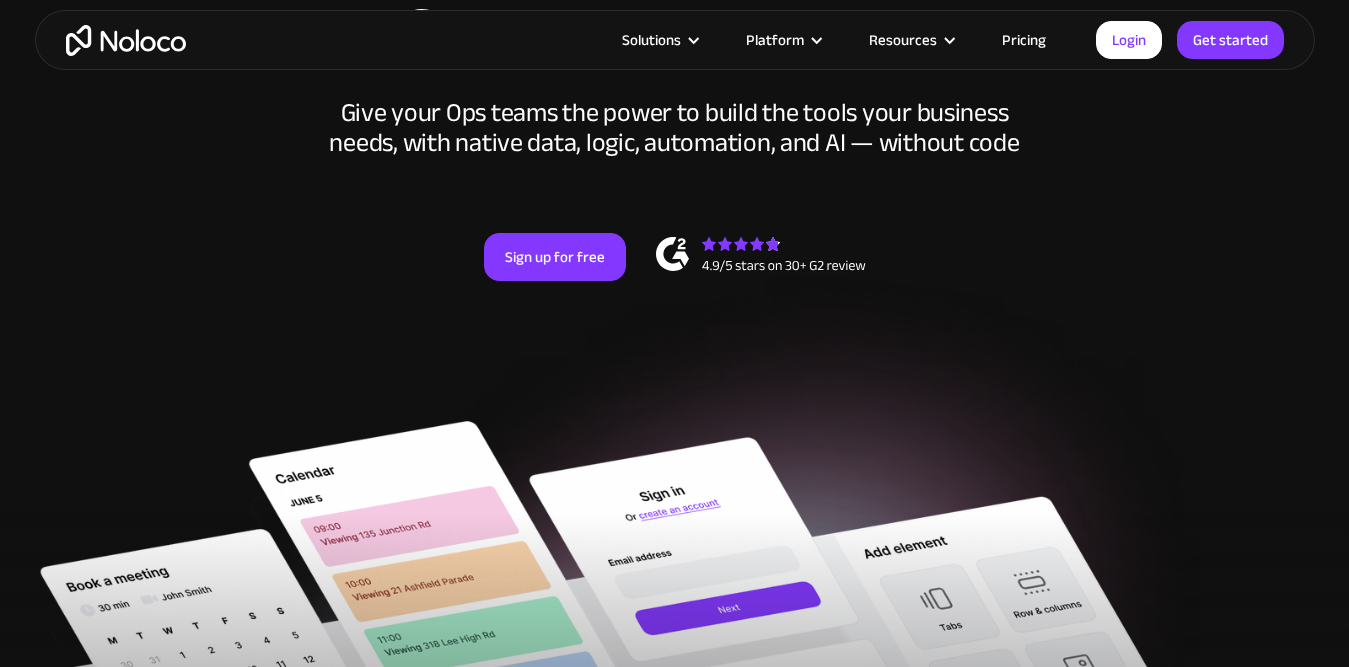 drag, startPoint x: 115, startPoint y: 42, endPoint x: 133, endPoint y: 32, distance: 20.59126 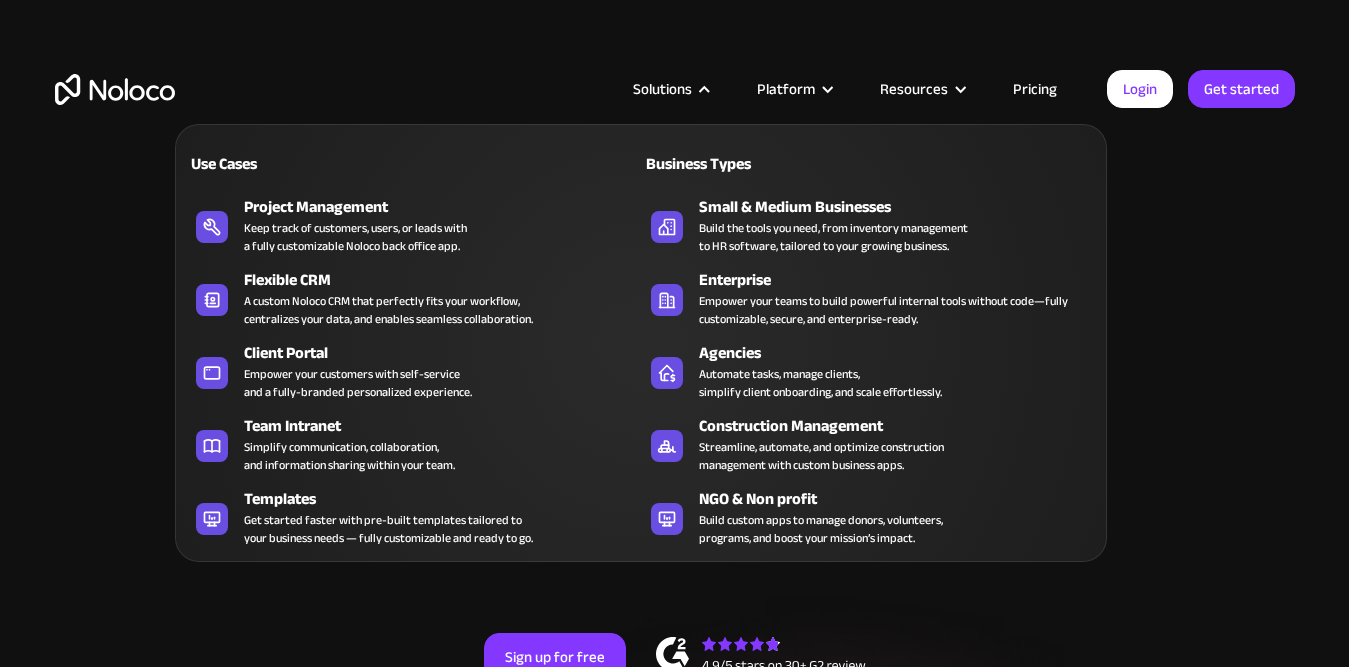 scroll, scrollTop: 0, scrollLeft: 0, axis: both 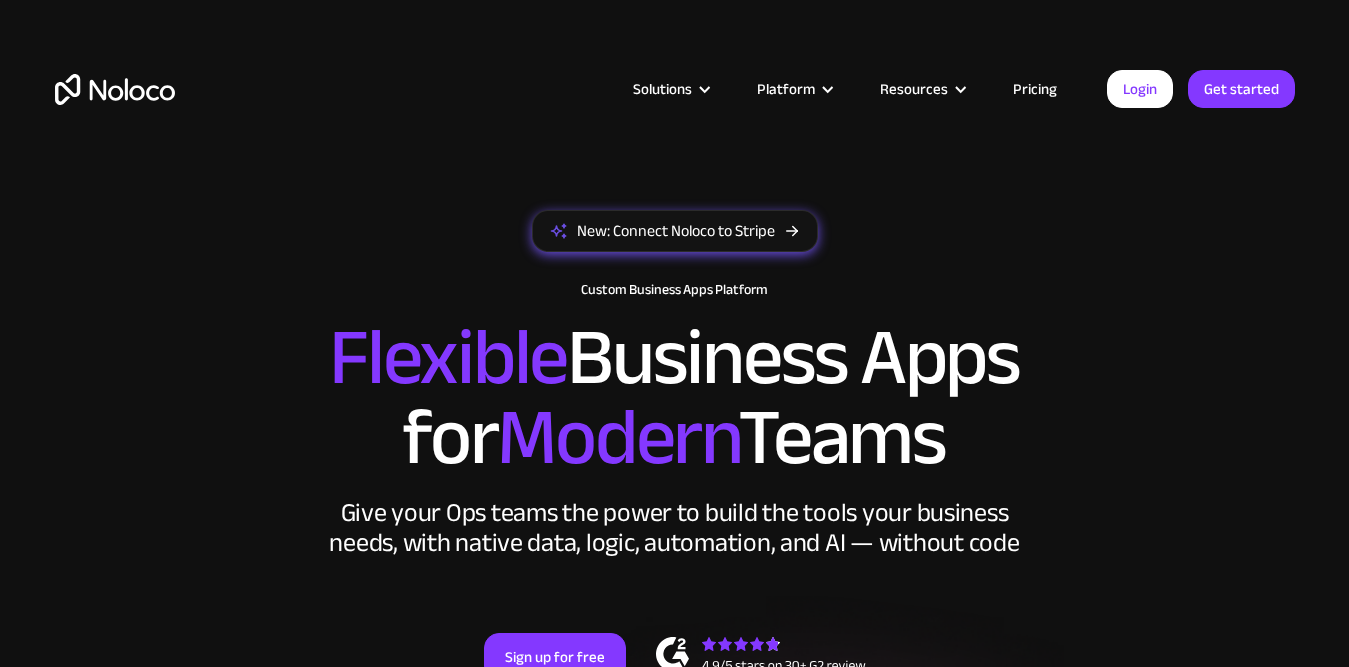 click on "New: Connect Noloco to Stripe" at bounding box center (676, 231) 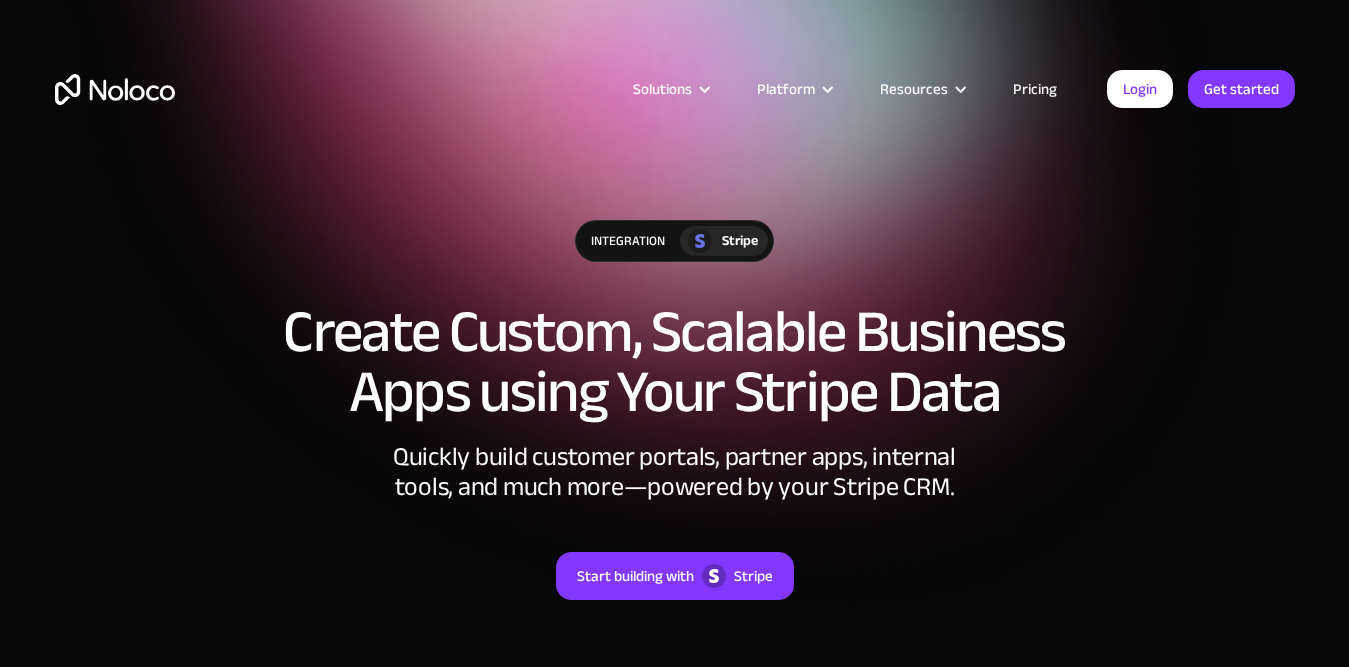 scroll, scrollTop: 0, scrollLeft: 0, axis: both 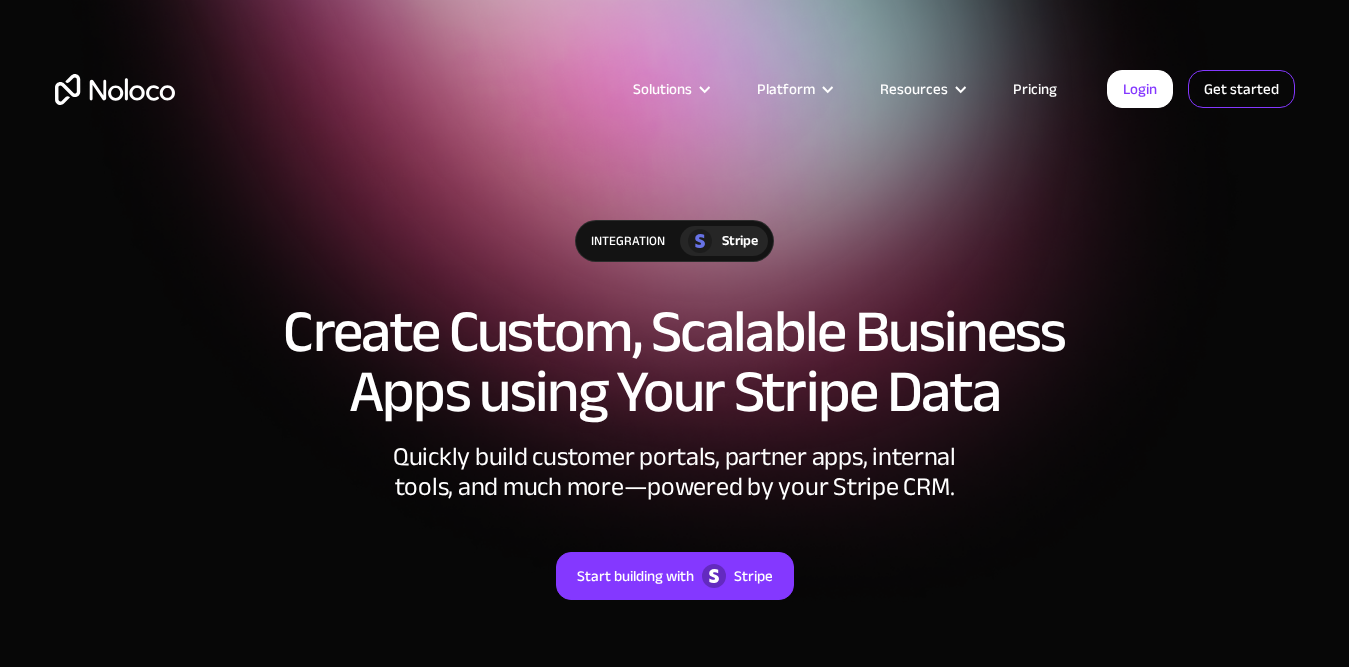 click on "Get started" at bounding box center [0, 0] 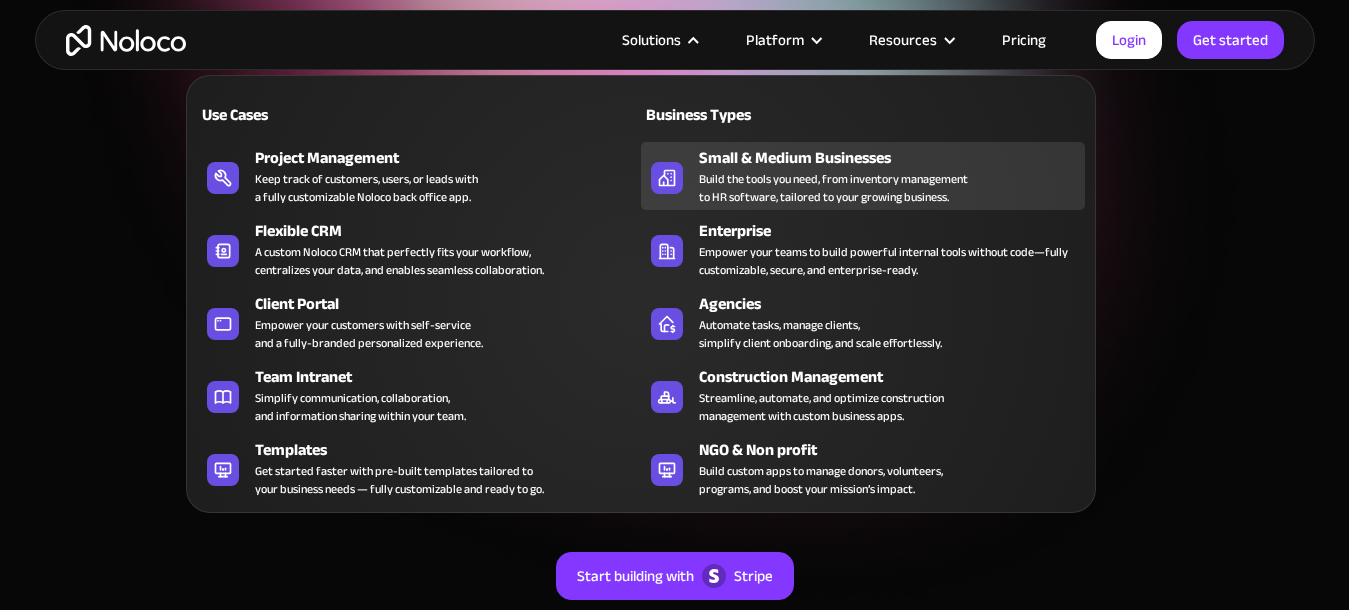 scroll, scrollTop: 300, scrollLeft: 0, axis: vertical 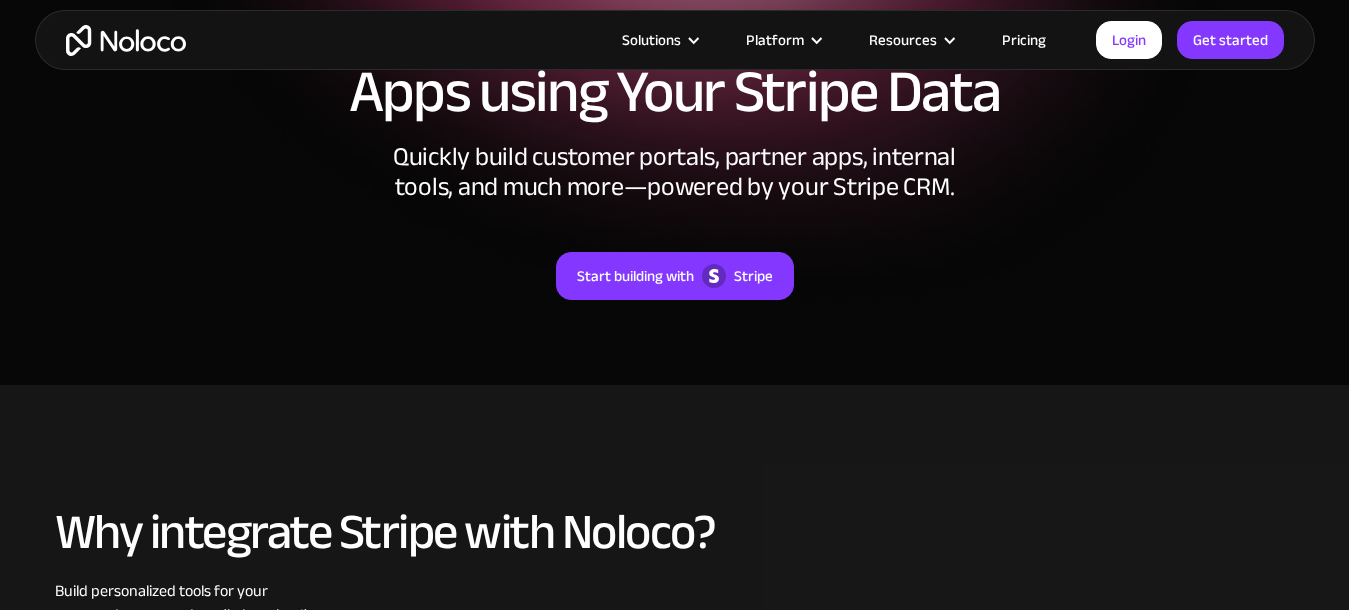 click on "Pricing" at bounding box center (1024, 40) 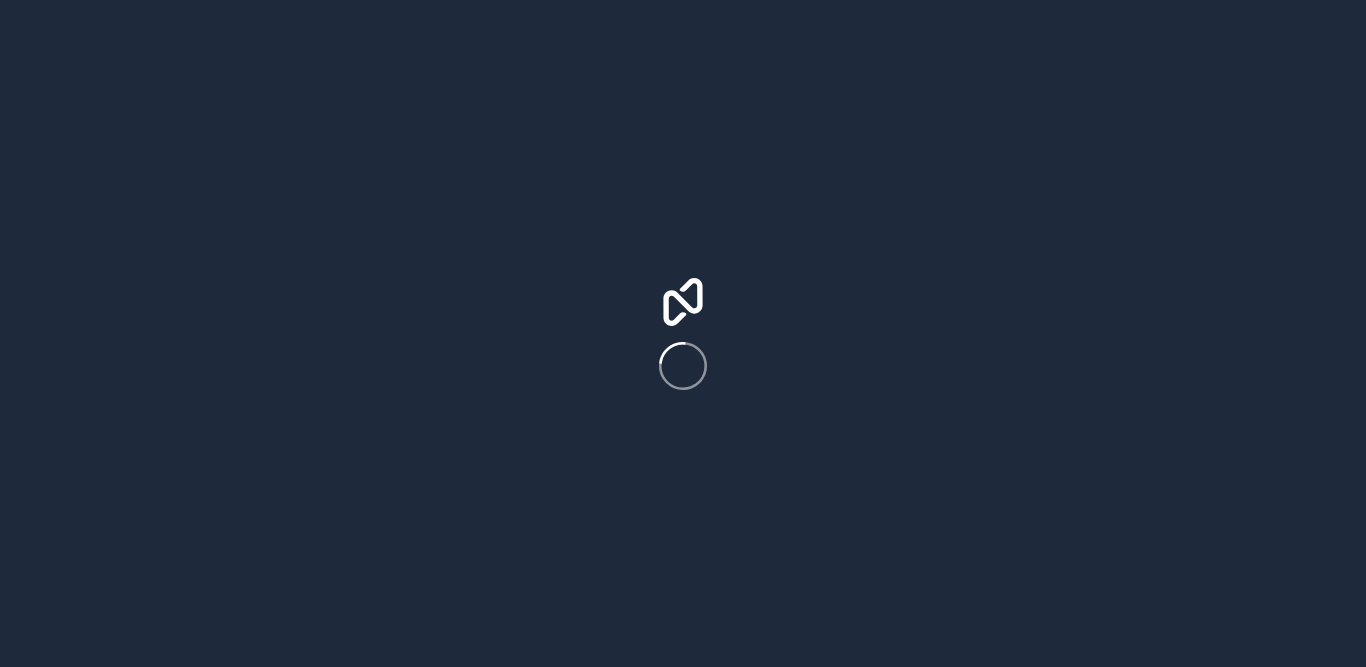 scroll, scrollTop: 0, scrollLeft: 0, axis: both 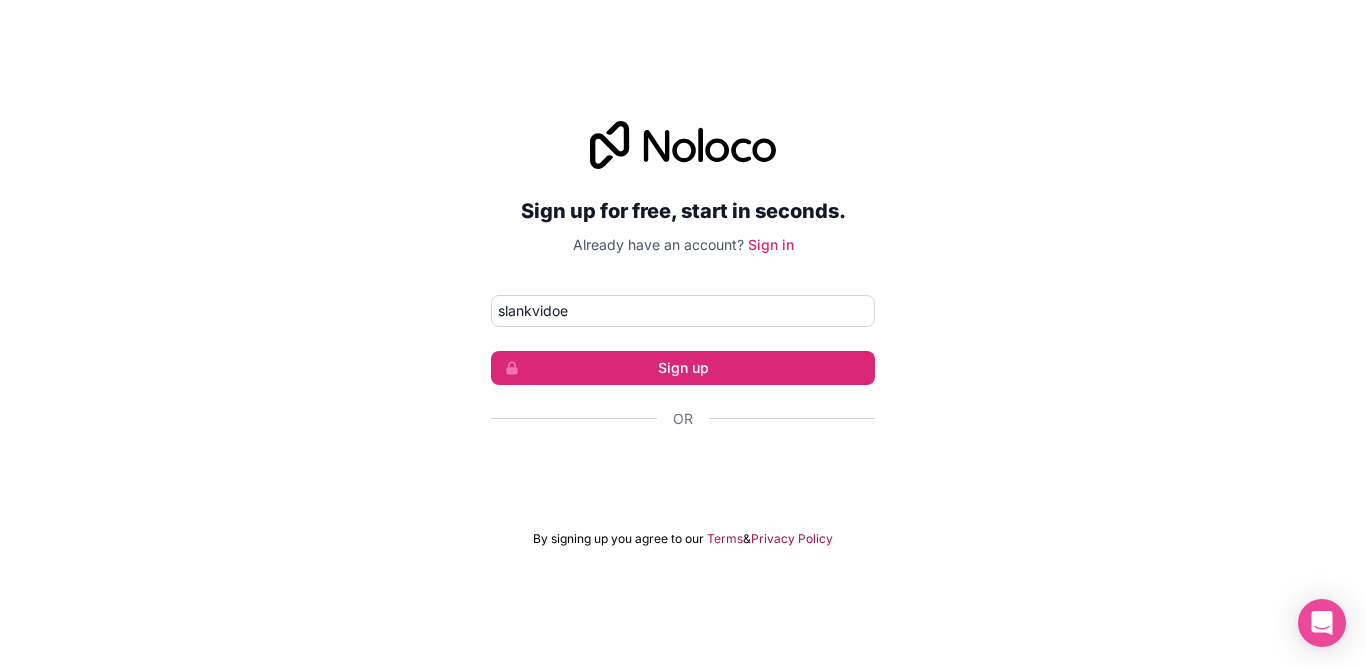 click on "Sign up" at bounding box center (683, 368) 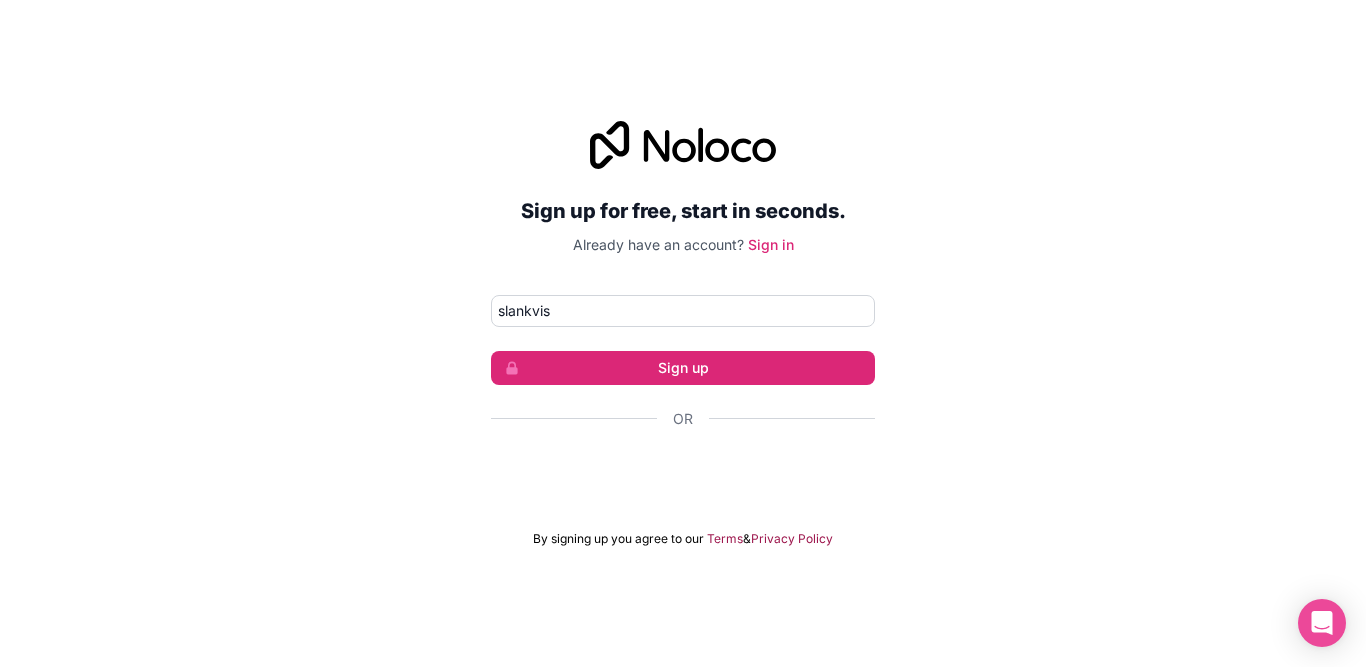 type on "slankvis" 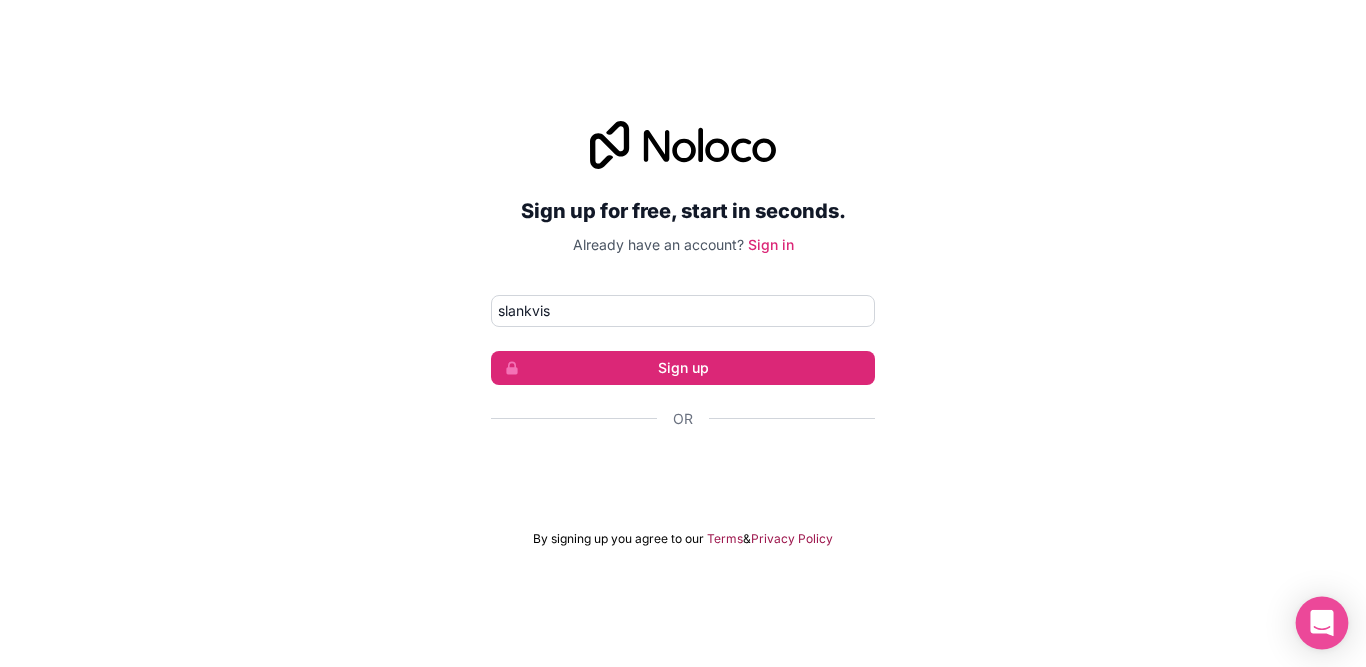 click 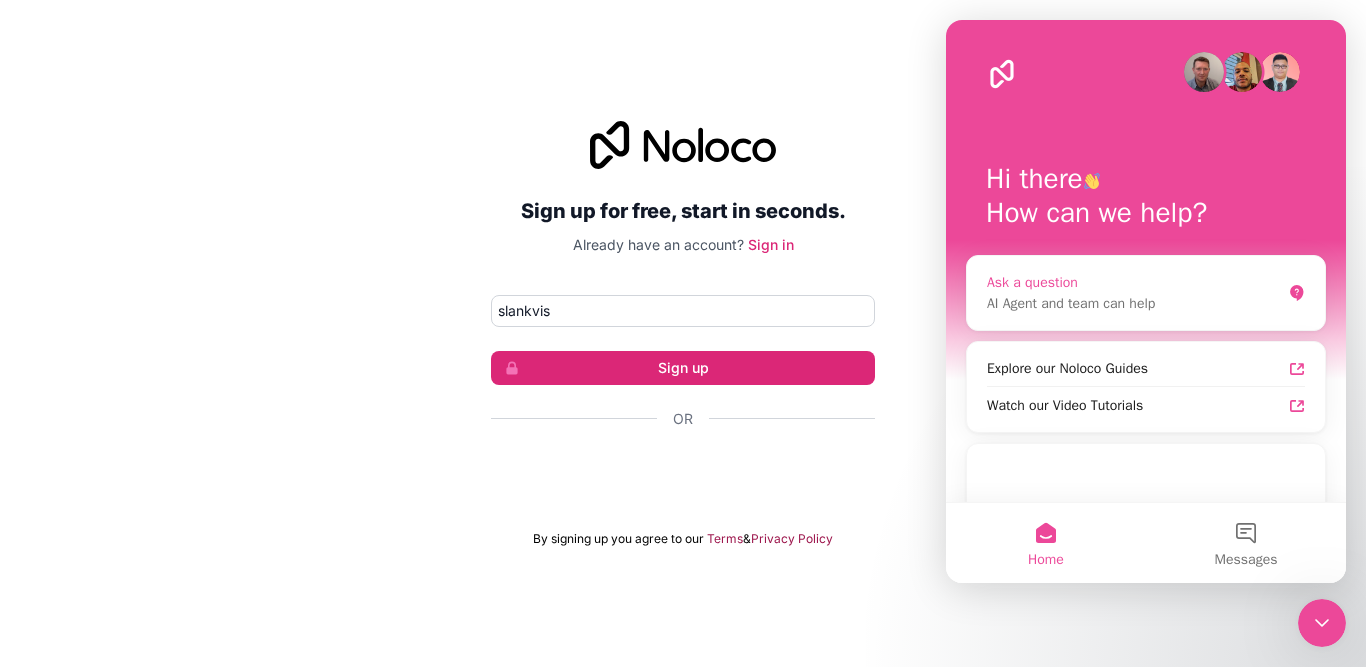 scroll, scrollTop: 0, scrollLeft: 0, axis: both 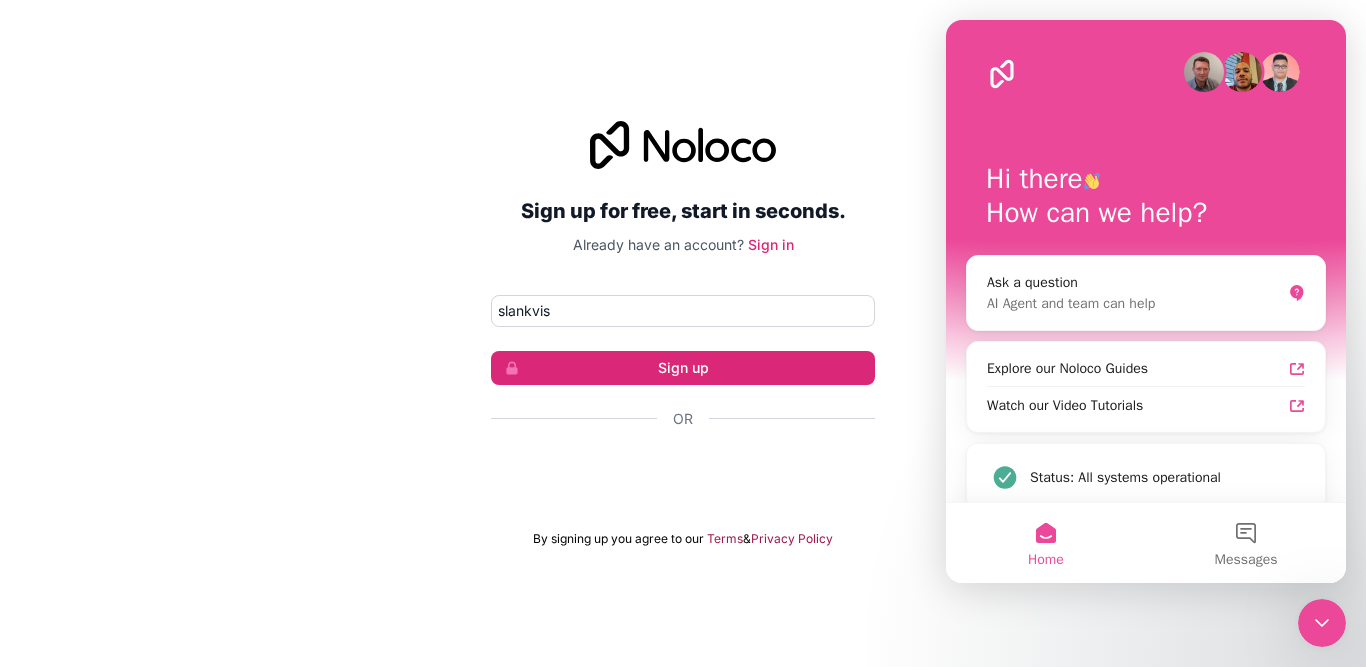click at bounding box center [1204, 72] 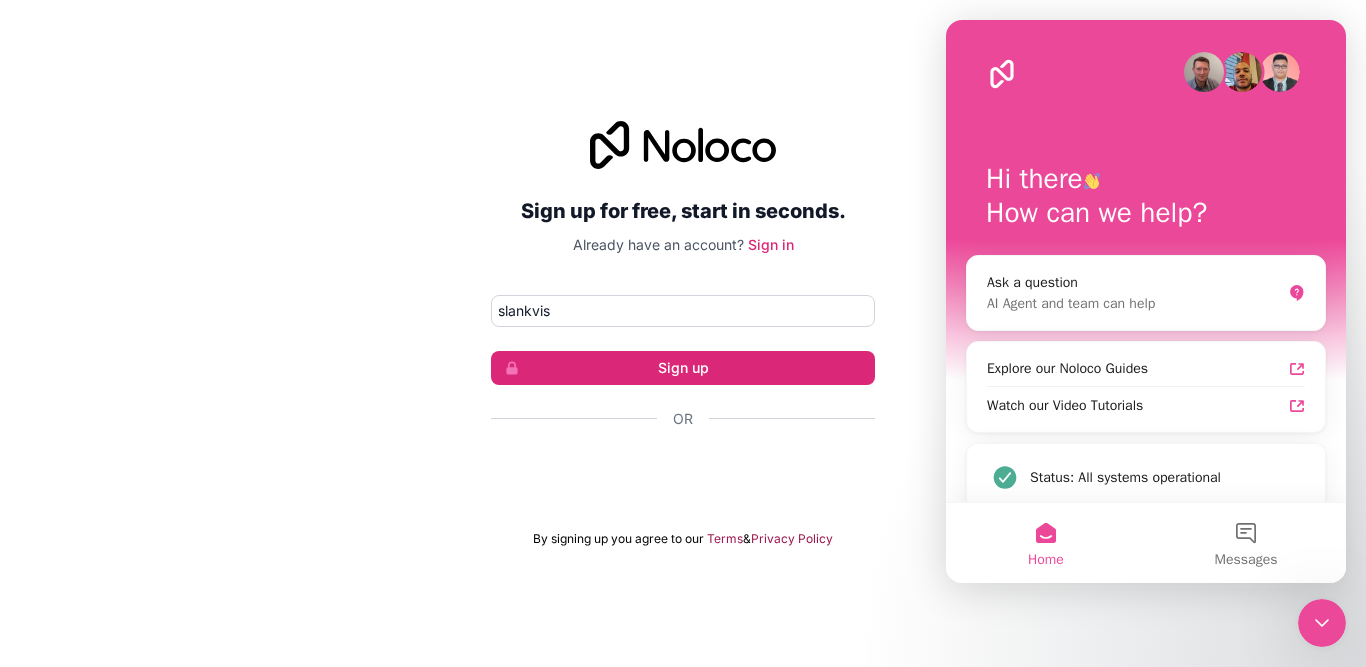 click at bounding box center (1242, 72) 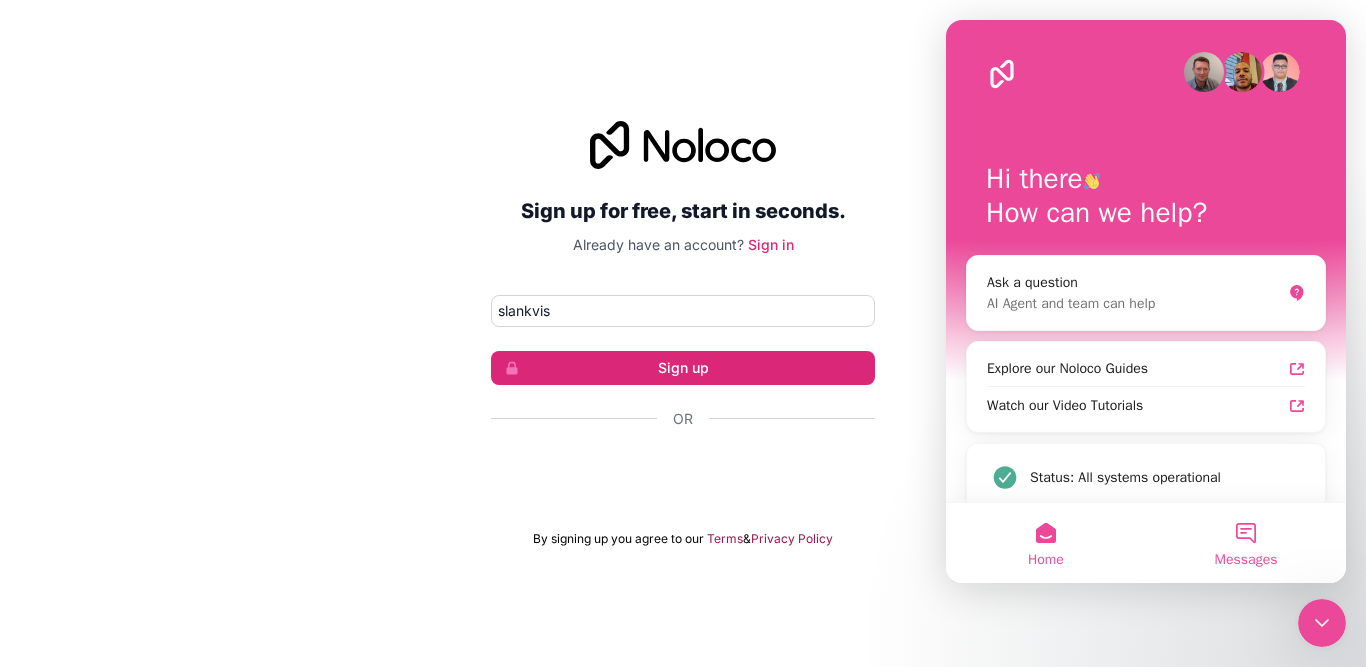 click on "Messages" at bounding box center (1246, 543) 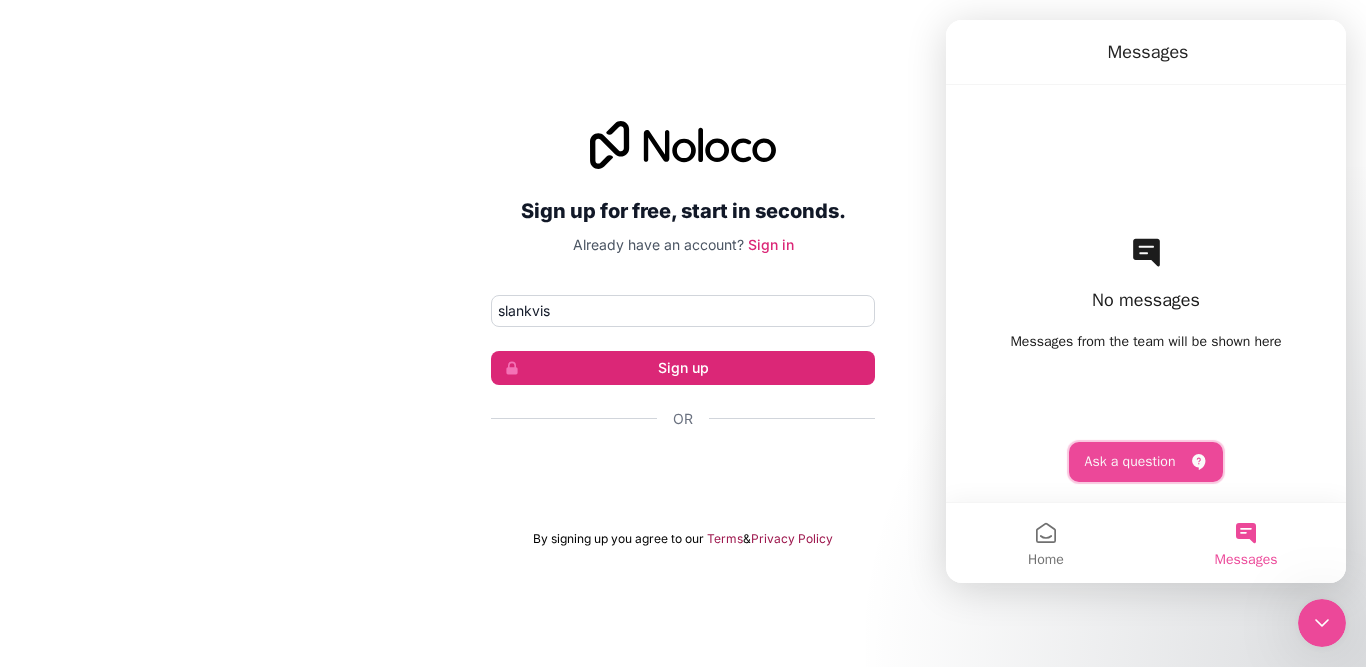 click on "Ask a question" at bounding box center [1146, 462] 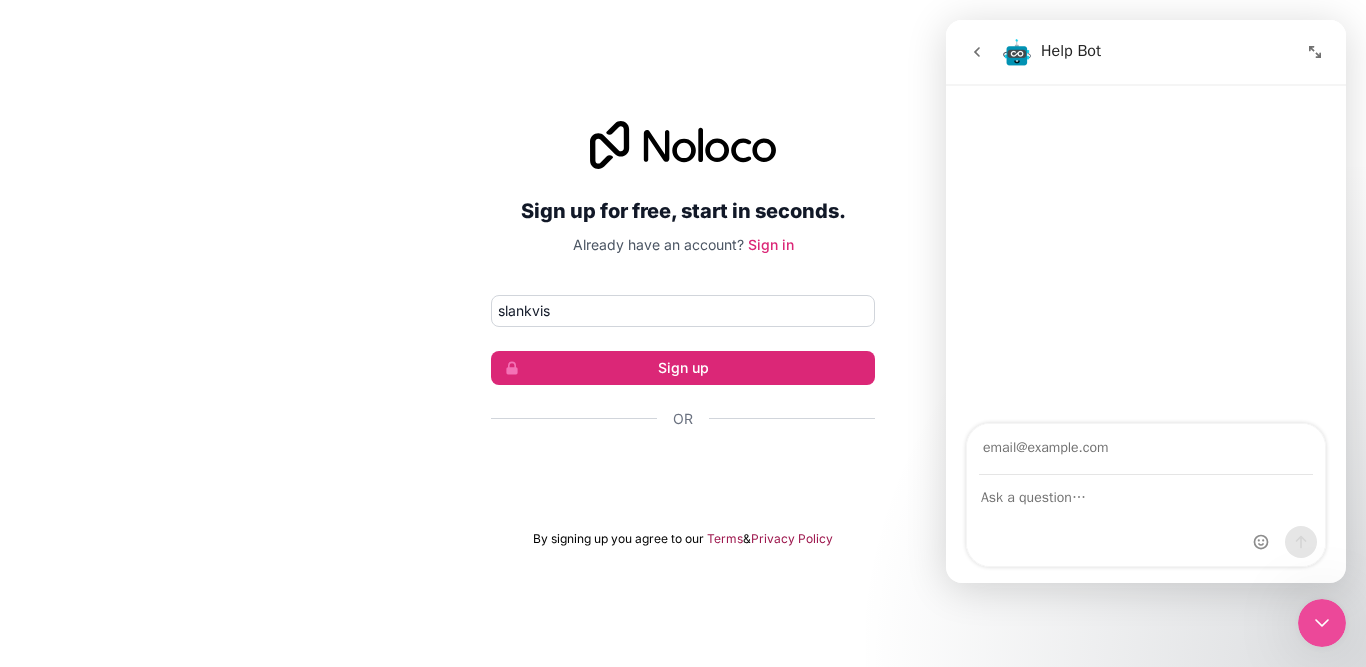 click on "Help Bot" at bounding box center (1148, 52) 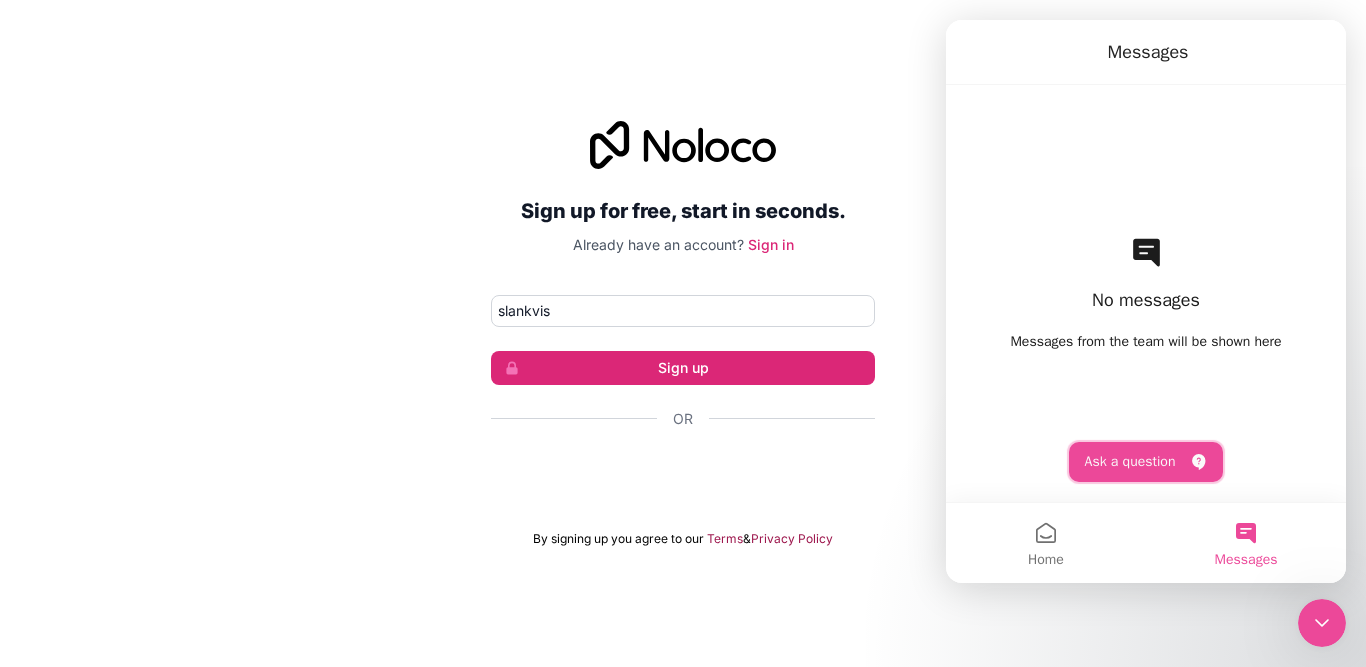 click on "Ask a question" at bounding box center [1146, 462] 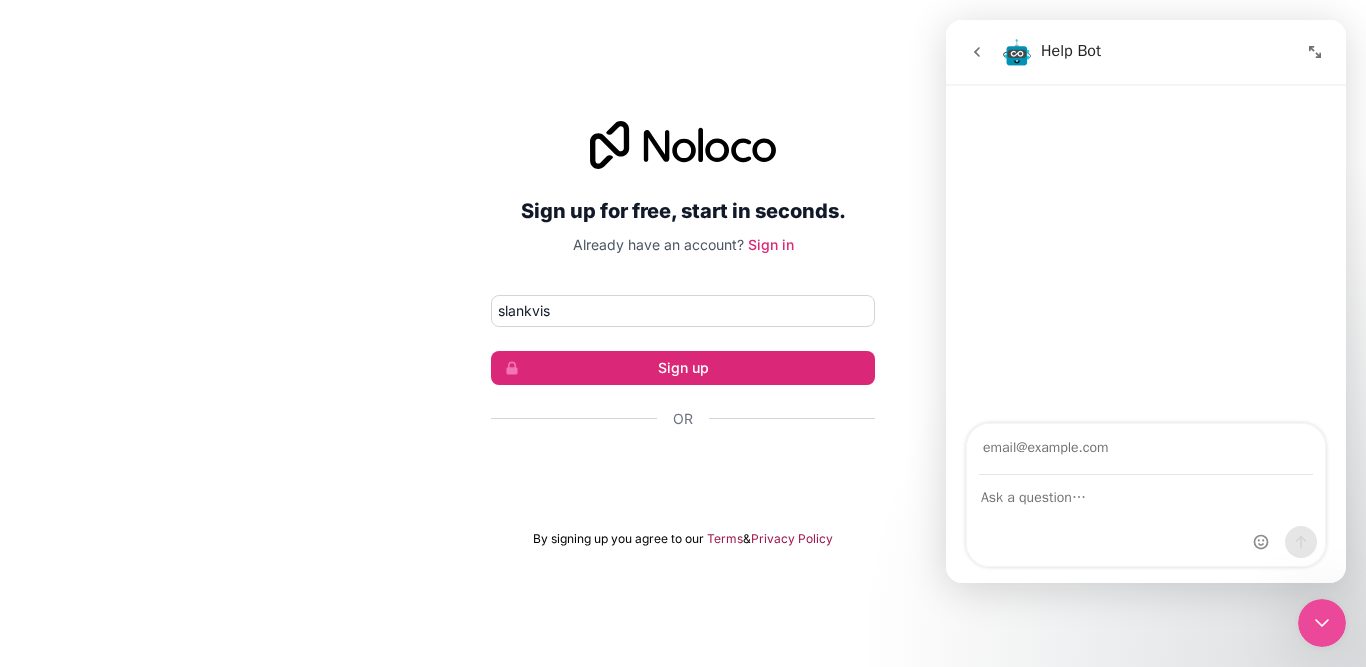 click at bounding box center (1146, 449) 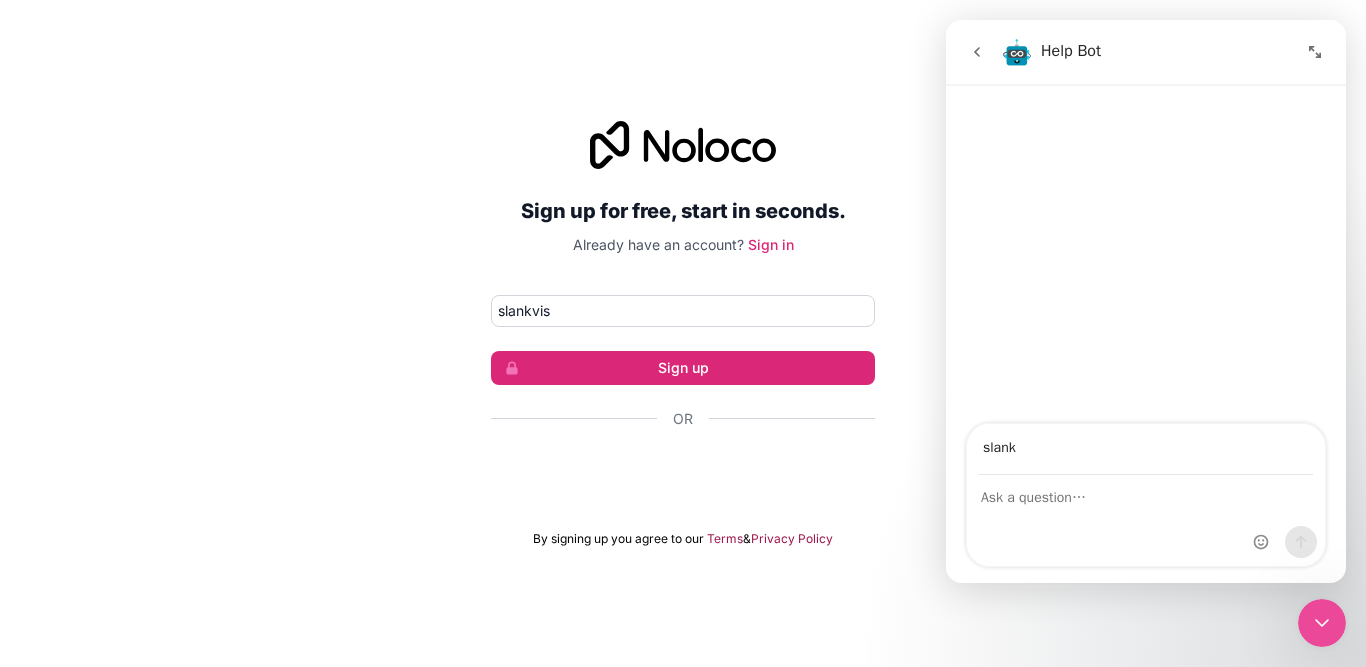 type on "slank" 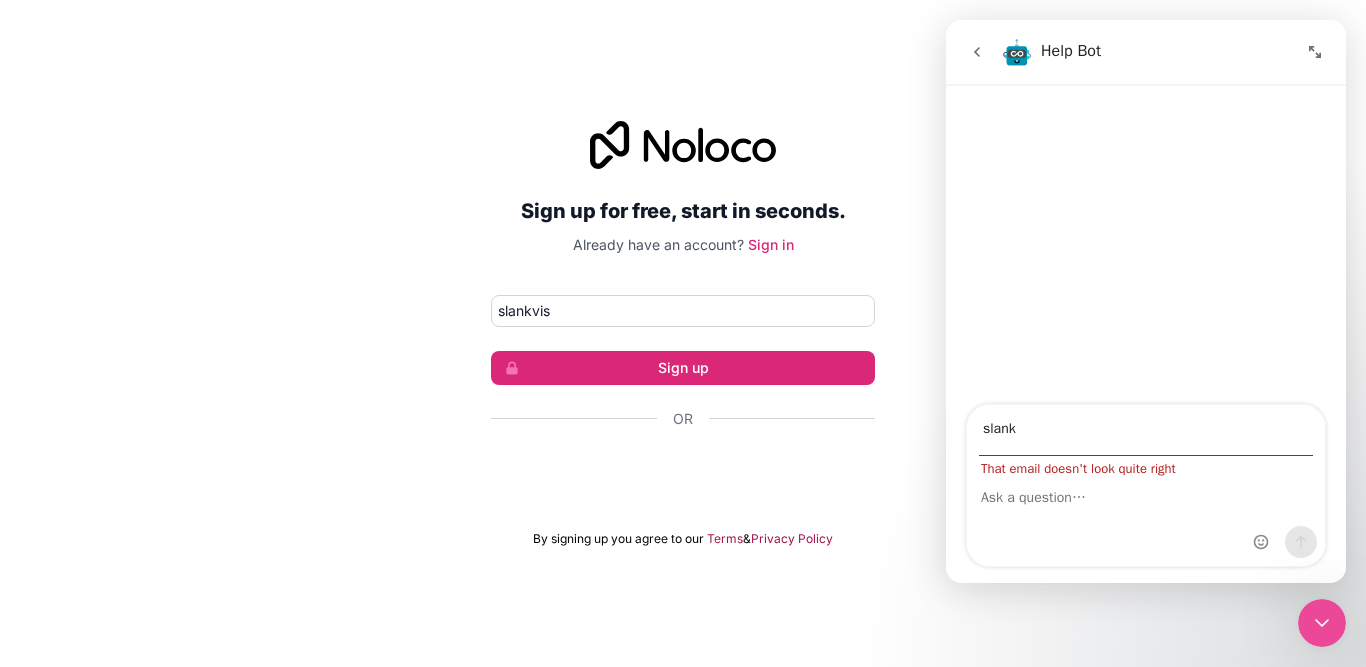 click 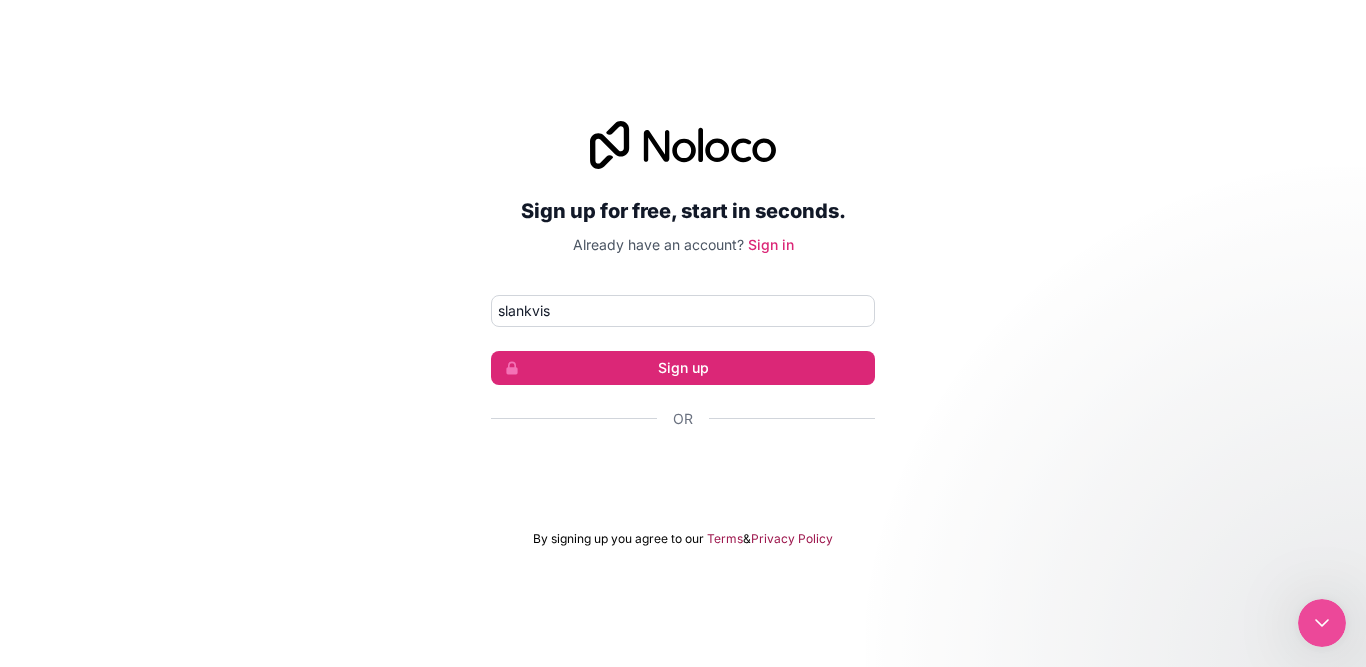 scroll, scrollTop: 0, scrollLeft: 0, axis: both 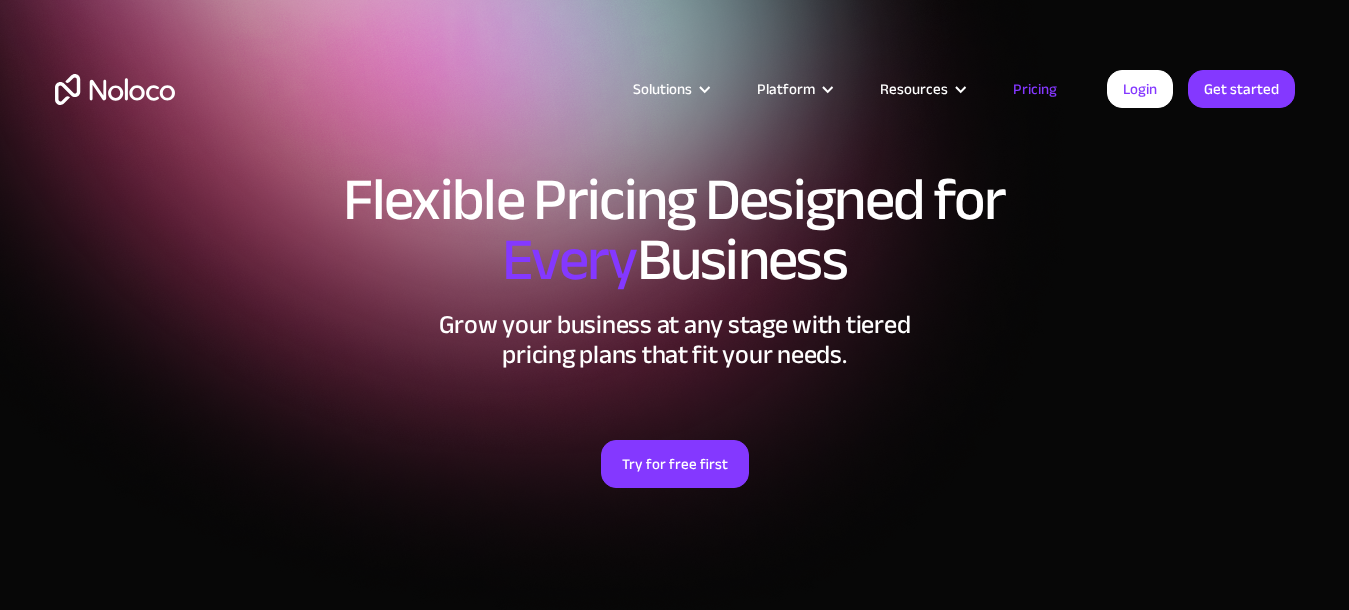 click on "Solutions Use Cases Business Types
Project Management Keep track of customers, users, or leads with  a fully customizable Noloco back office app.
Small & Medium Businesses Build the tools you need, from inventory management  to HR software, tailored to your growing business.
Flexible CRM A custom Noloco CRM that perfectly fits your workflow,  centralizes your data, and enables seamless collaboration. Enterprise Empower your teams to build powerful internal tools without code—fully customizable, secure, and enterprise-ready. Client Portal Empower your customers with self-service  and a fully-branded personalized experience.
Agencies Automate tasks, manage clients,  simplify client onboarding, and scale effortlessly.
Team Intranet Simplify communication, collaboration,  and information sharing within your team. Construction Management Streamline, automate, and optimize construction" at bounding box center [675, 109] 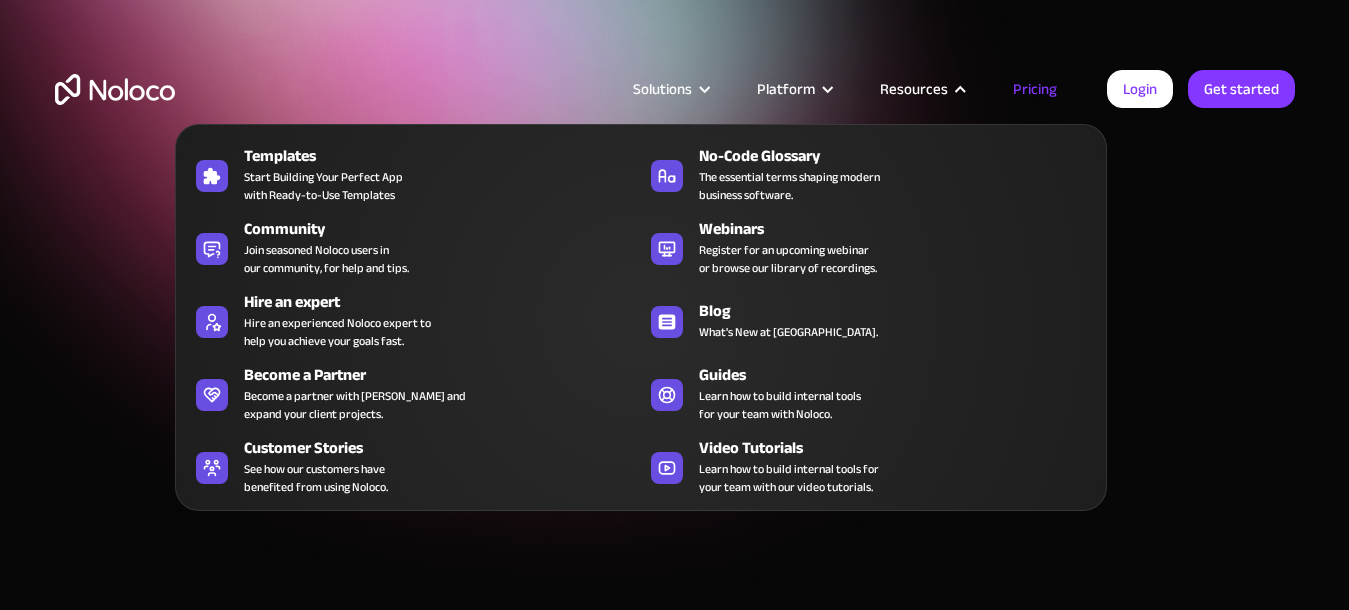 click on "Resources" at bounding box center (914, 89) 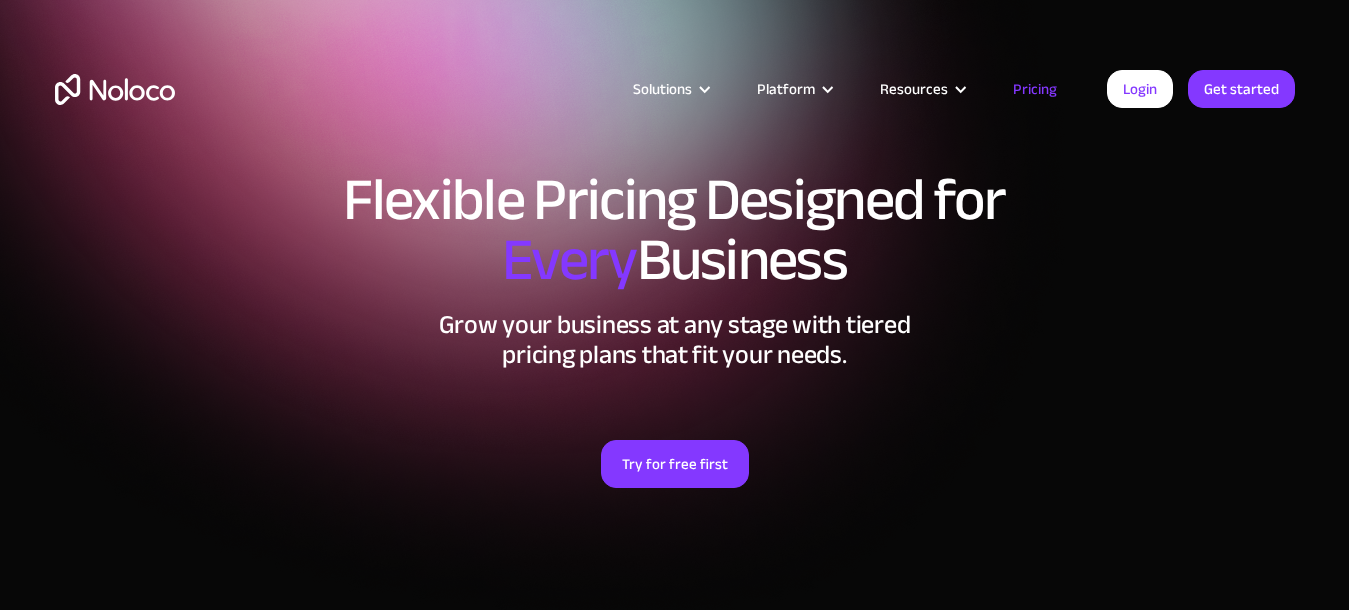 drag, startPoint x: 929, startPoint y: 70, endPoint x: 913, endPoint y: 109, distance: 42.154476 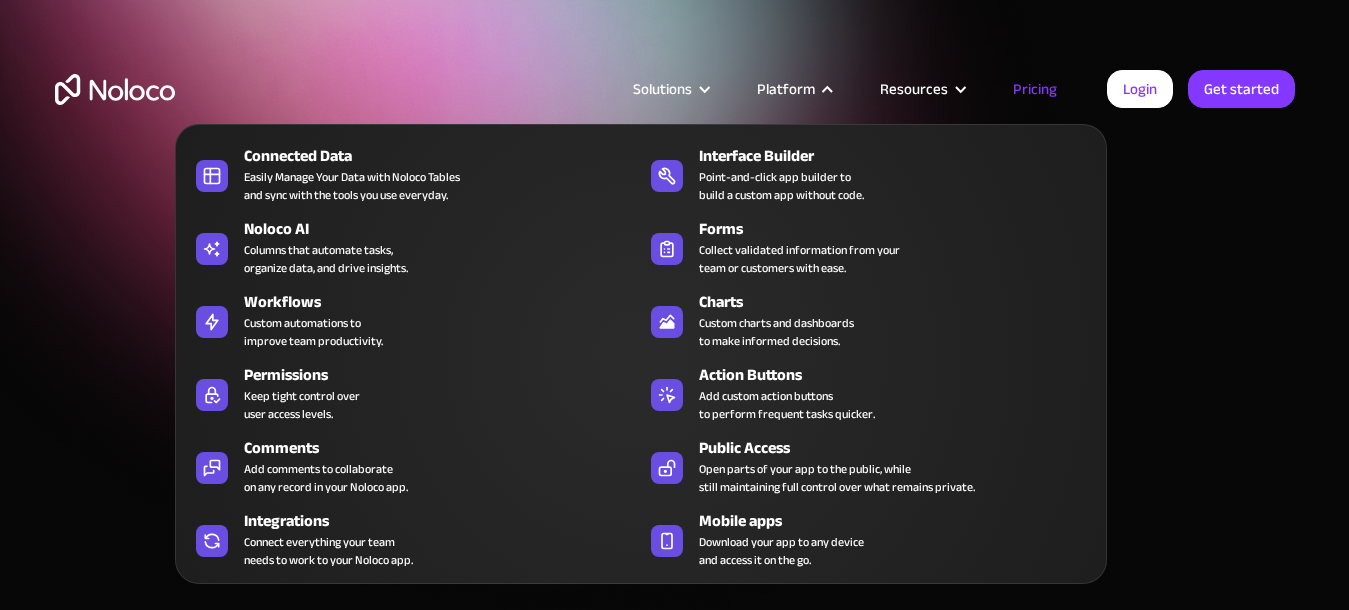 click on "Platform" at bounding box center [786, 89] 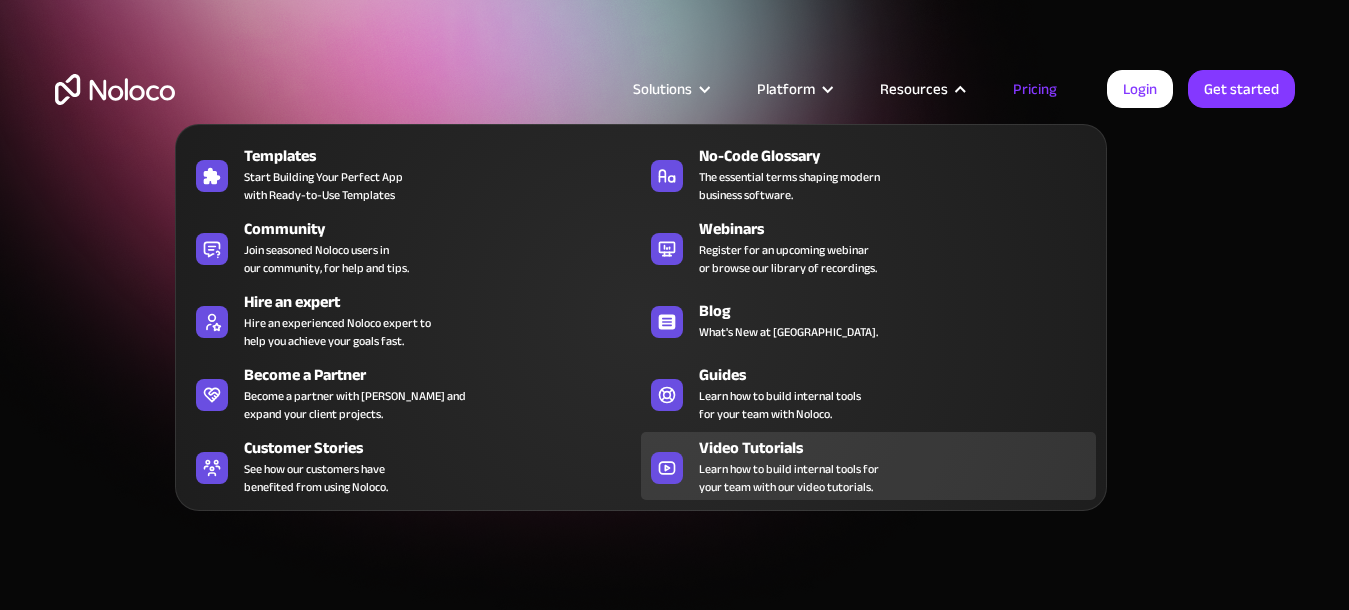 click on "Video Tutorials" at bounding box center [902, 448] 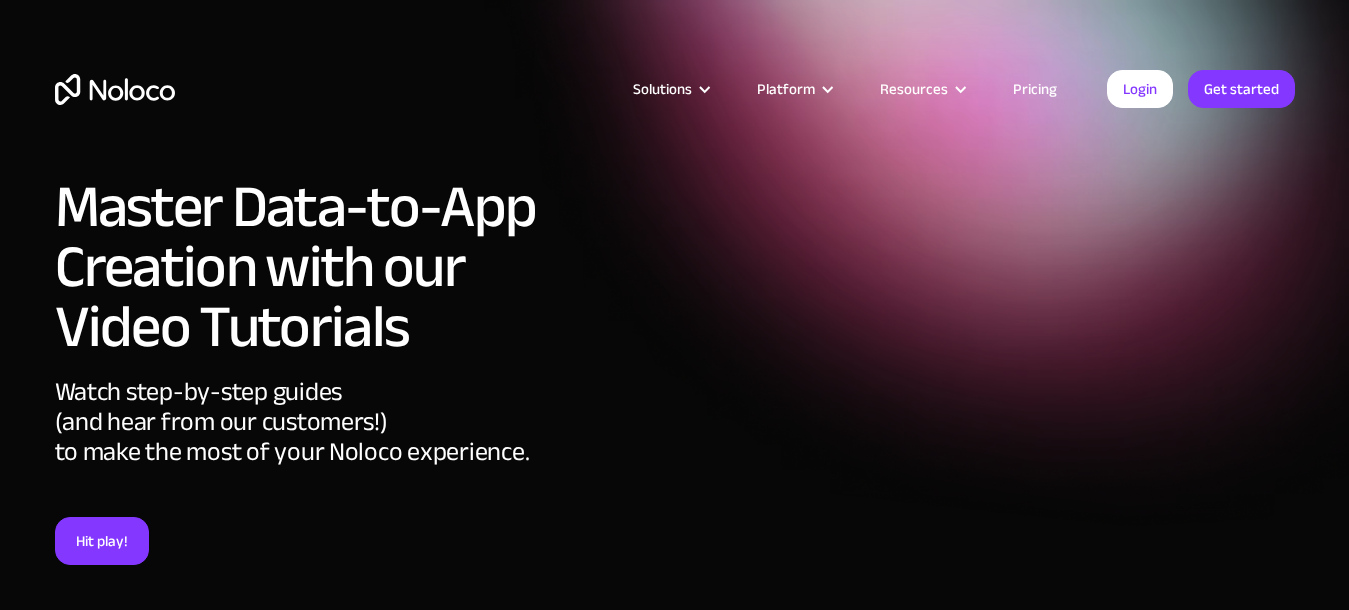 scroll, scrollTop: 0, scrollLeft: 0, axis: both 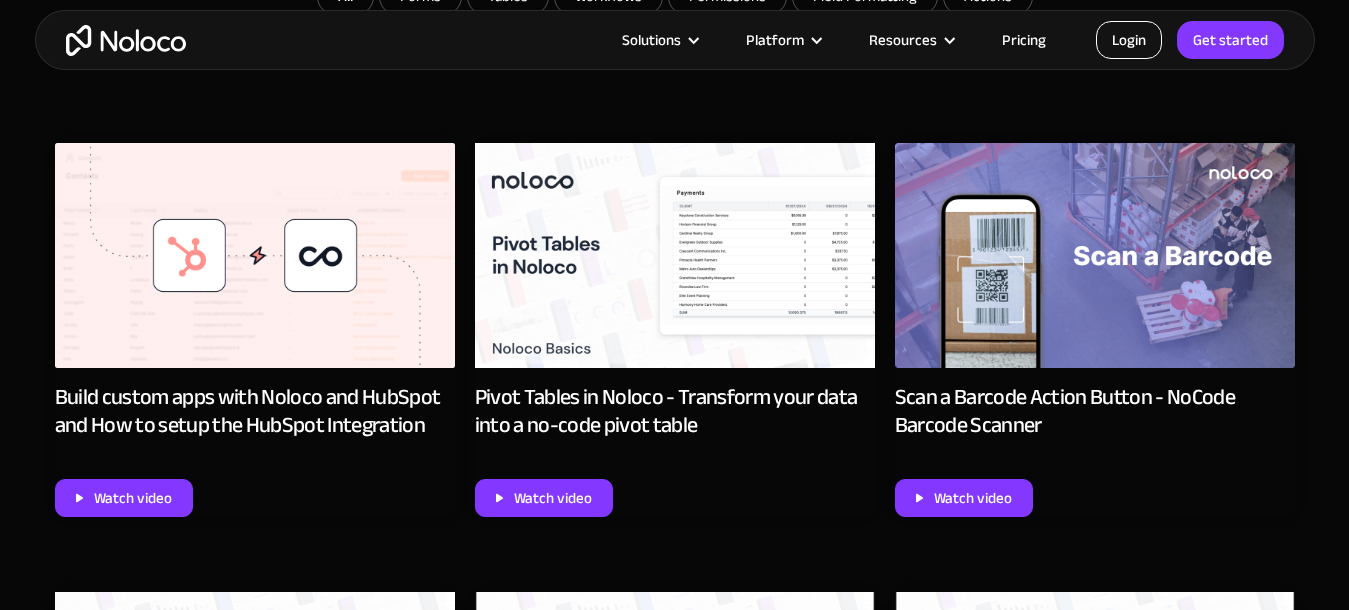 click on "Login" at bounding box center [1129, 40] 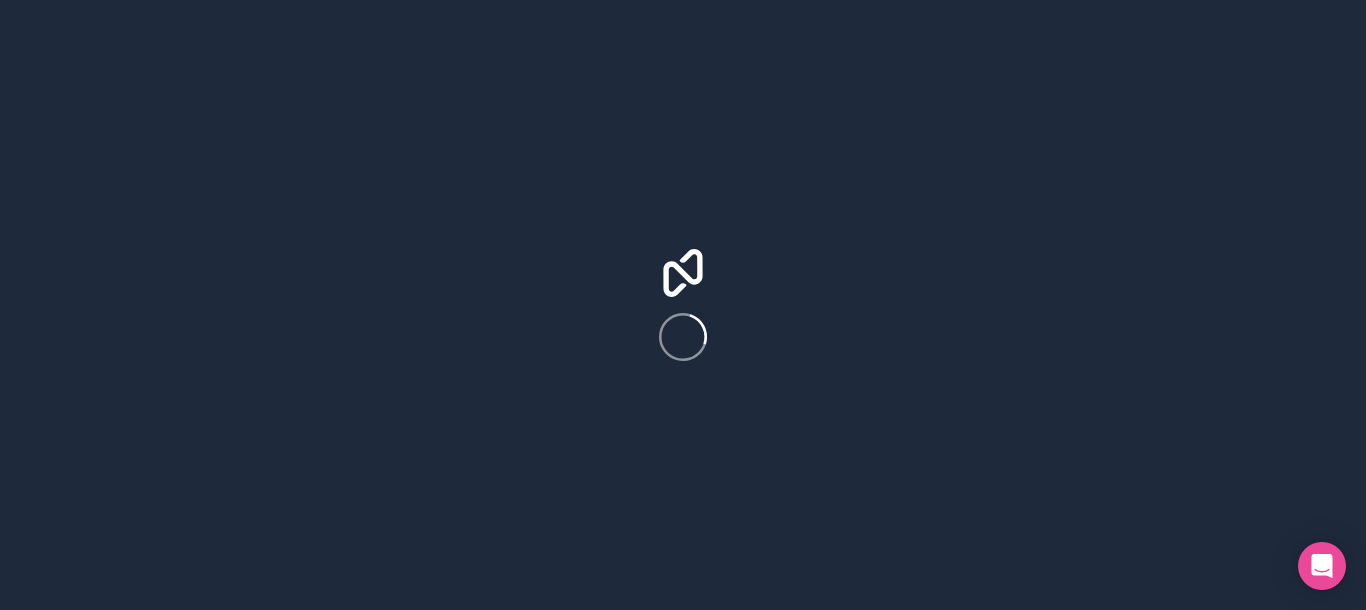 scroll, scrollTop: 0, scrollLeft: 0, axis: both 